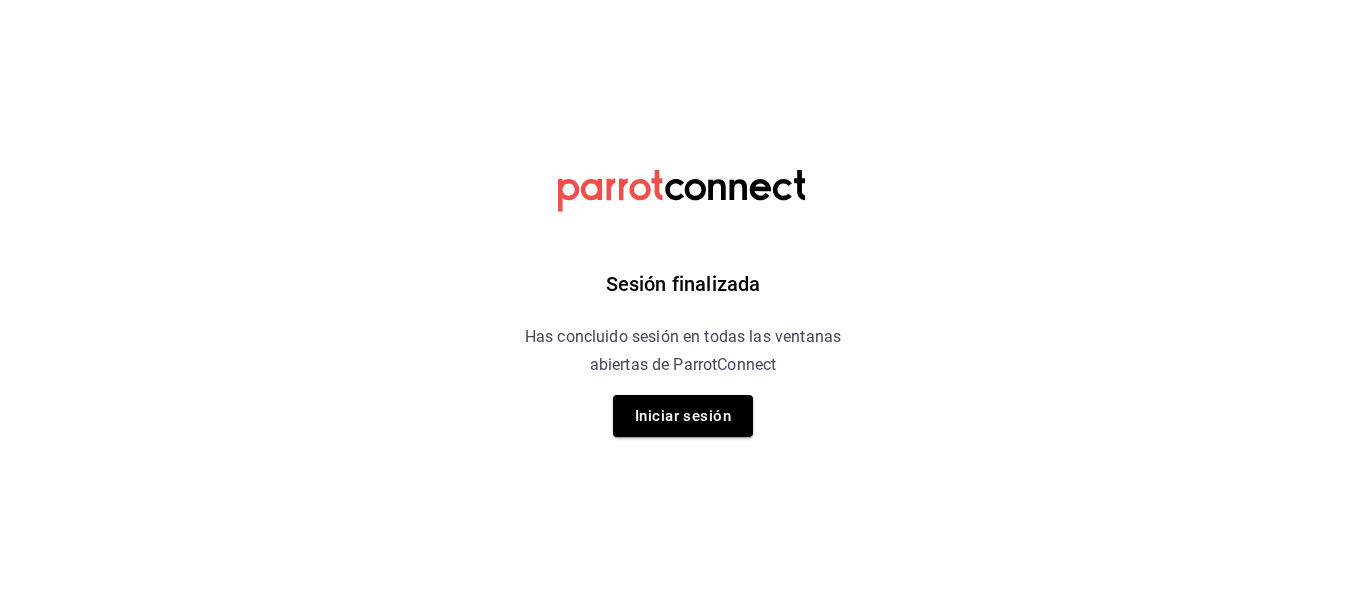 scroll, scrollTop: 0, scrollLeft: 0, axis: both 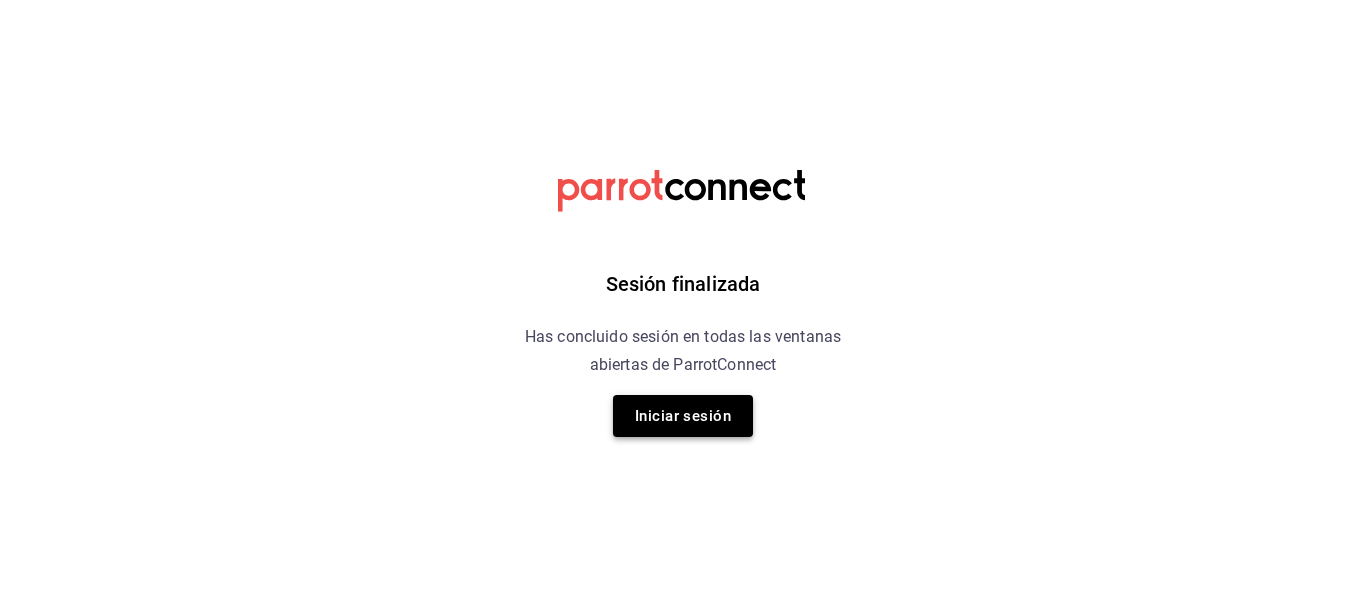 click on "Iniciar sesión" at bounding box center (683, 416) 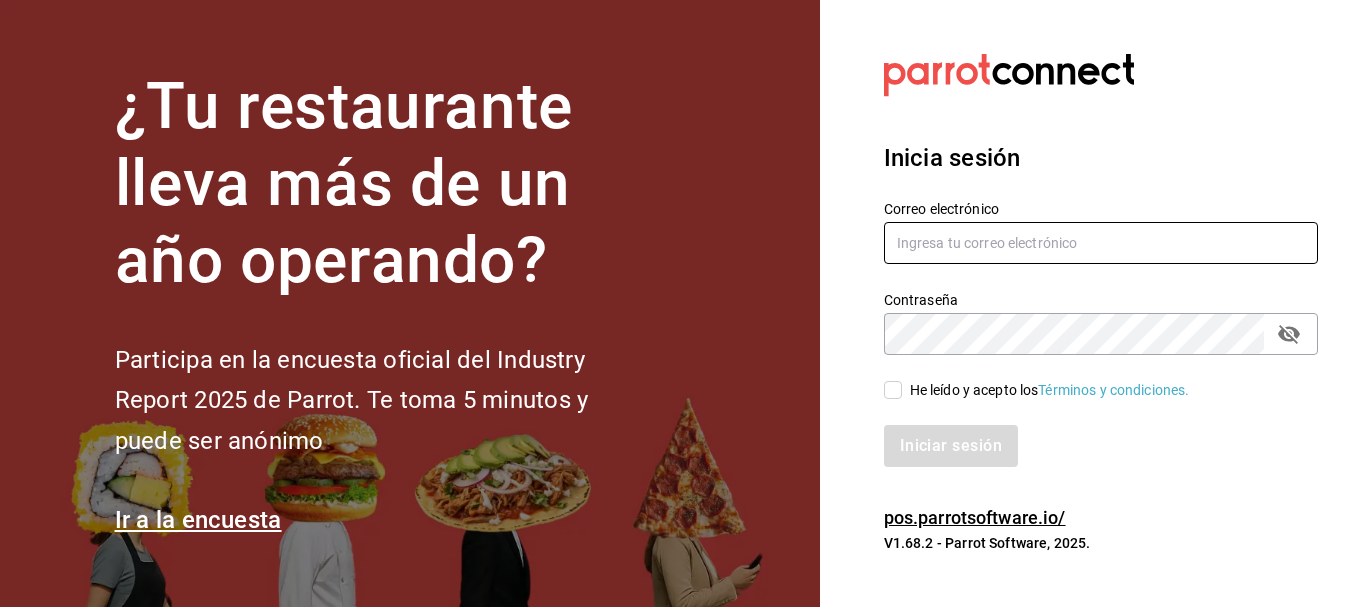 type on "[USERNAME]@example.com" 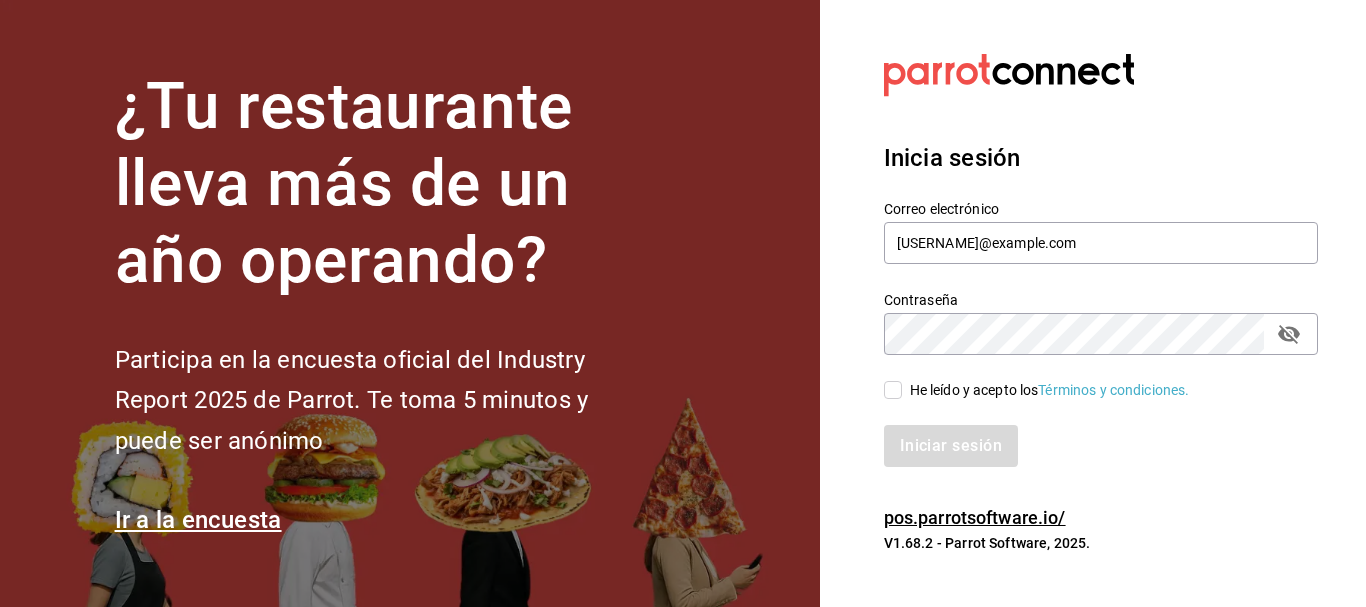 click on "He leído y acepto los  Términos y condiciones." at bounding box center (893, 390) 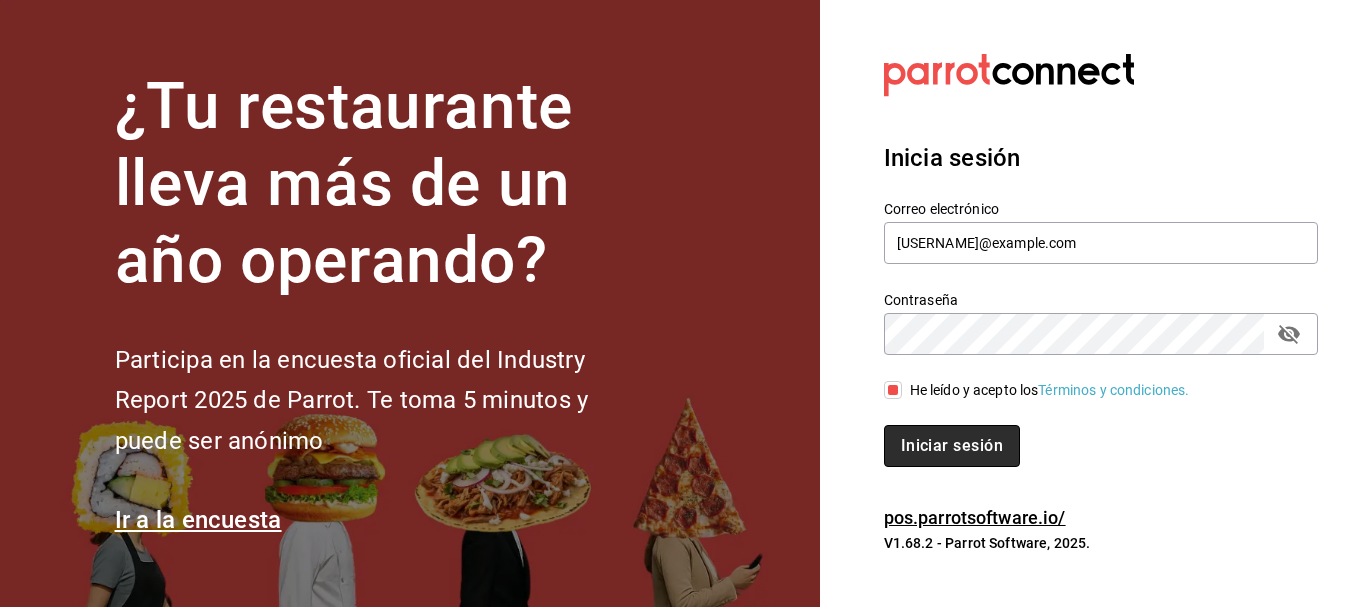 click on "Iniciar sesión" at bounding box center [952, 446] 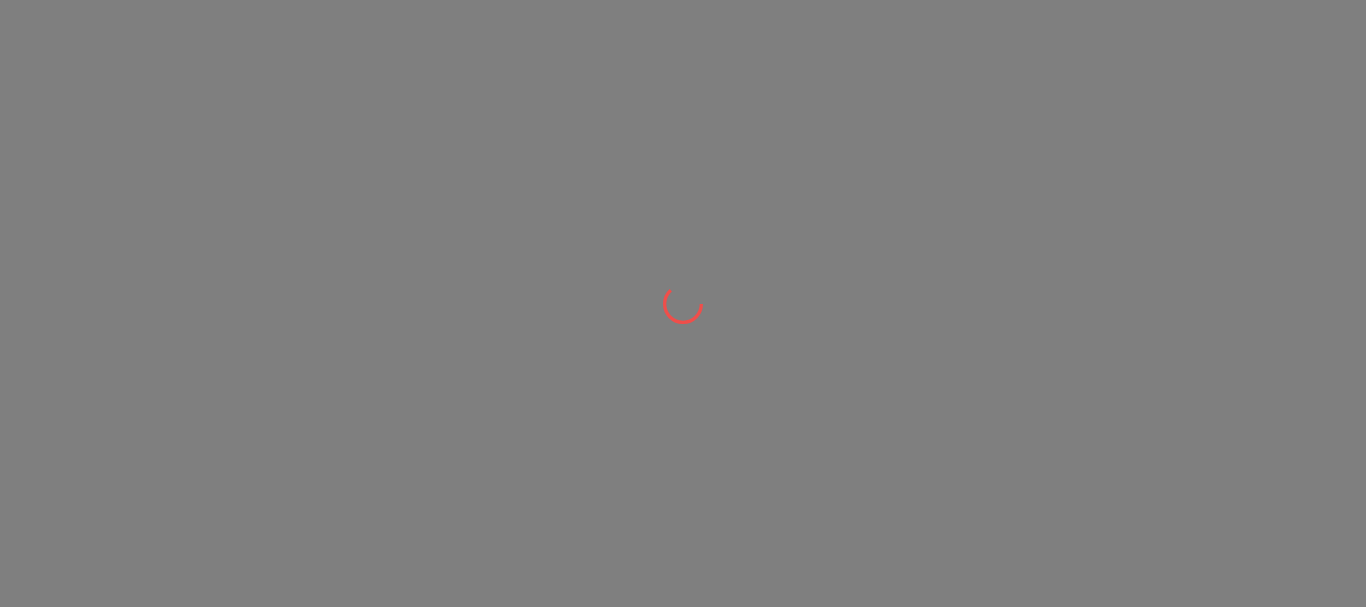 scroll, scrollTop: 0, scrollLeft: 0, axis: both 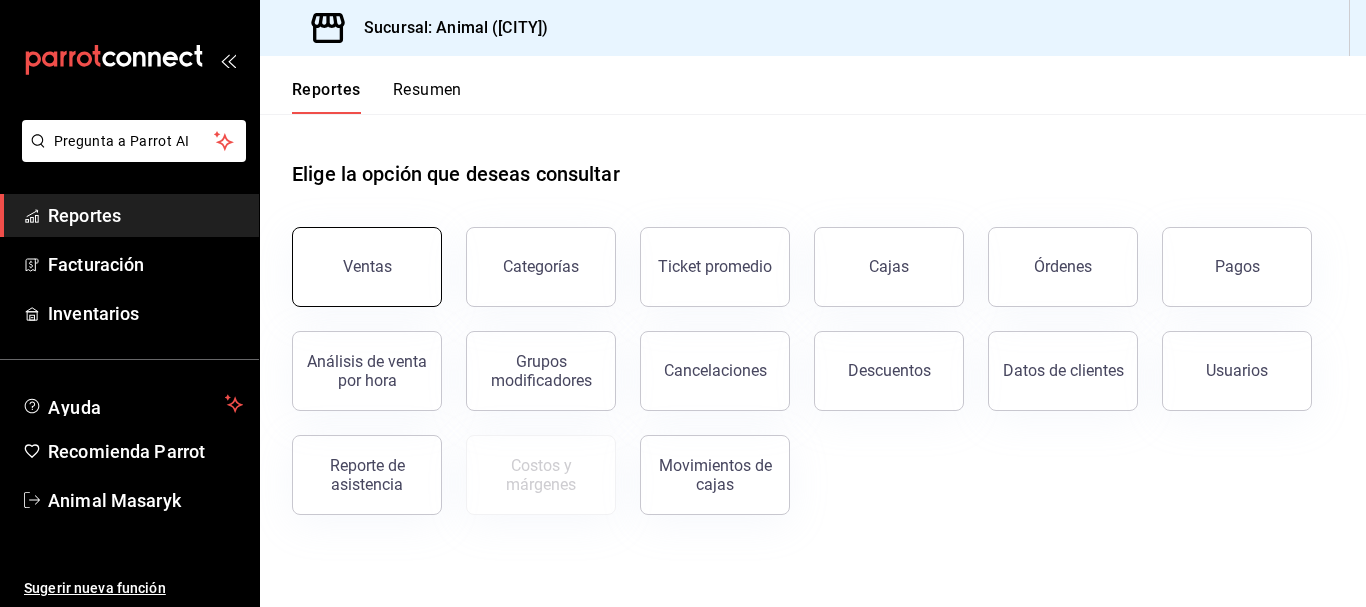 click on "Ventas" at bounding box center (367, 267) 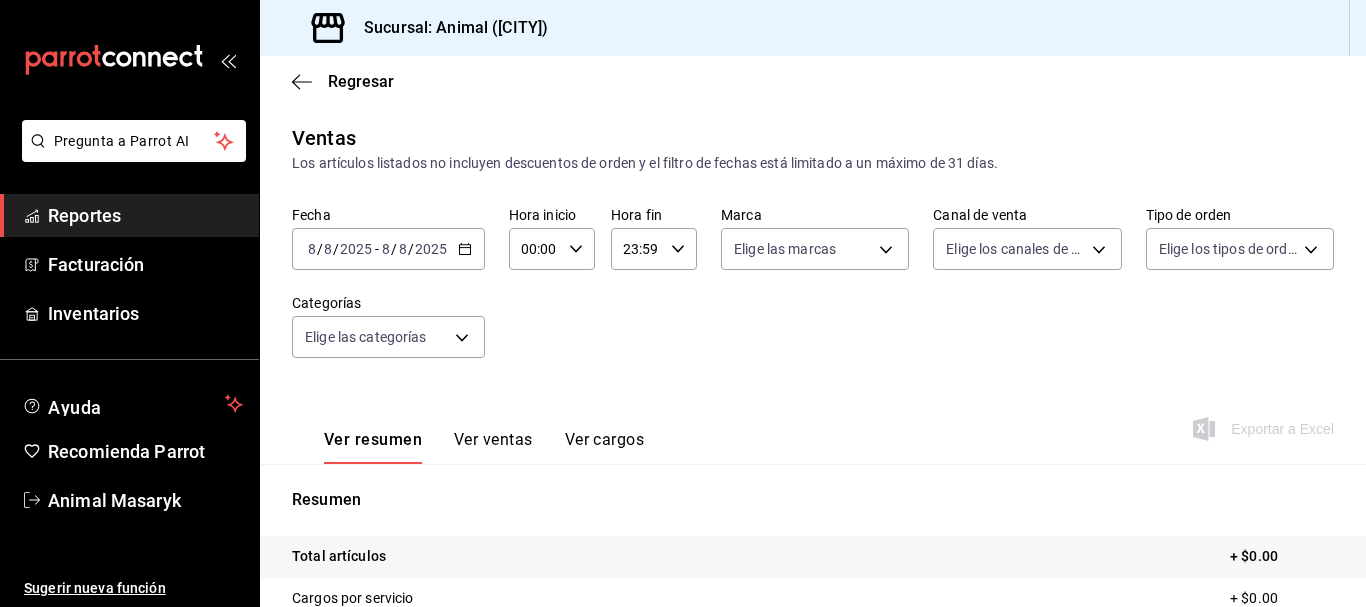 click 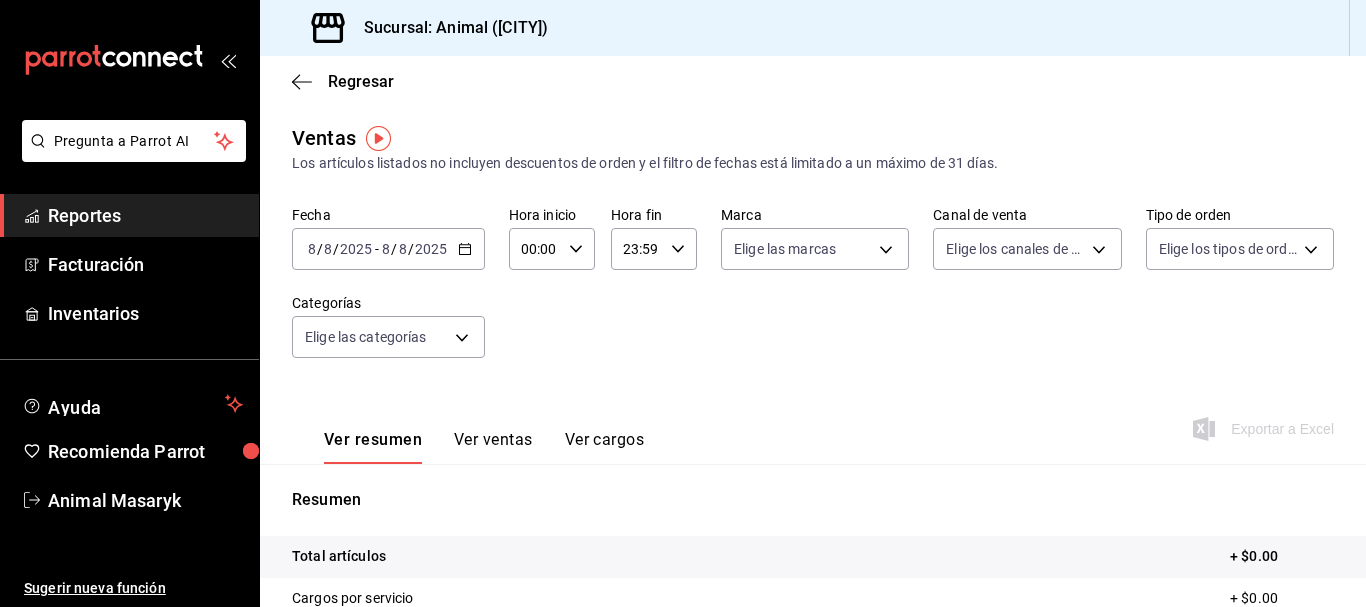 click 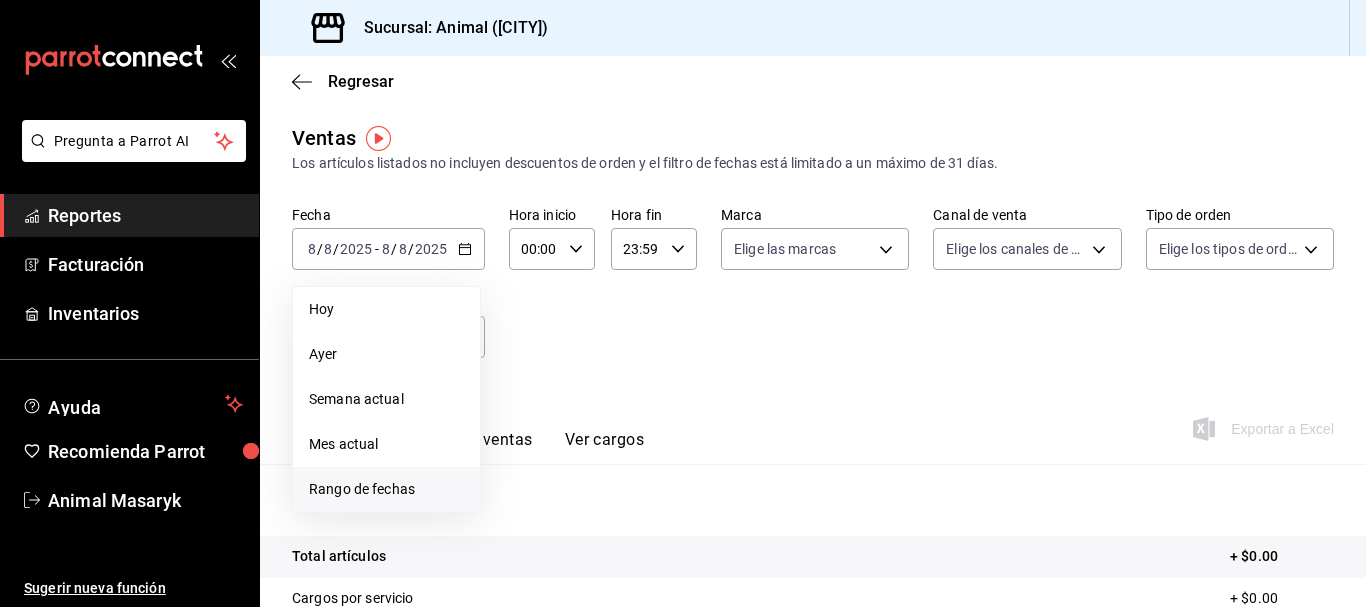 click on "Rango de fechas" at bounding box center [386, 489] 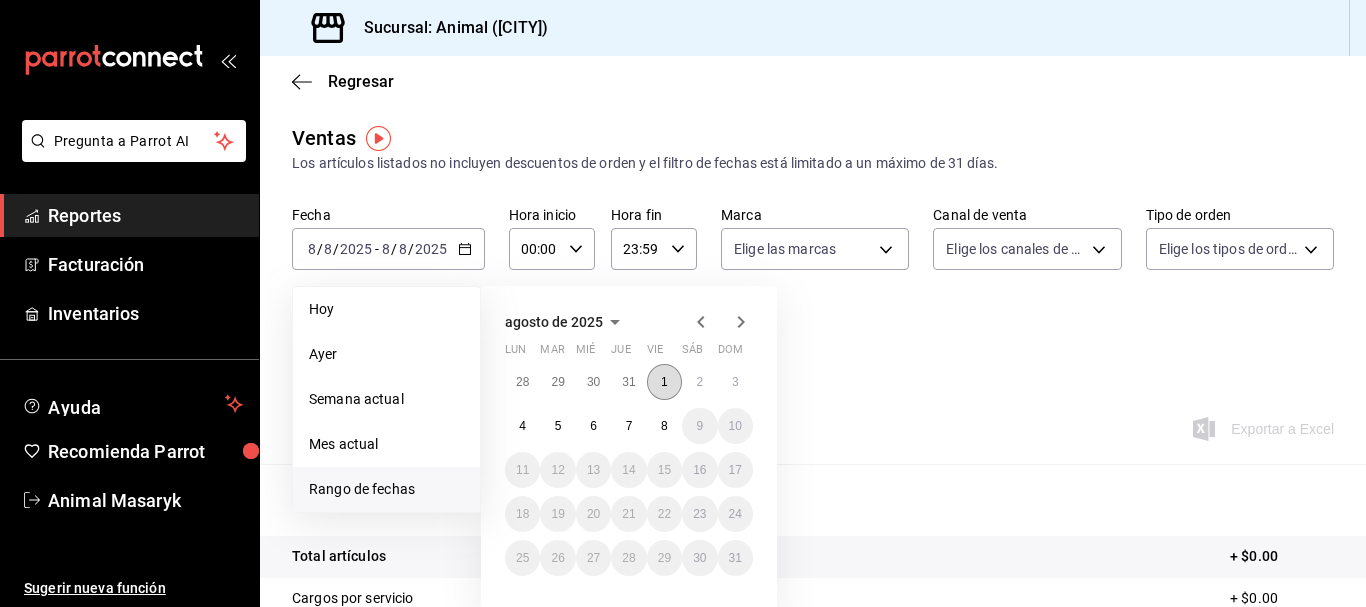 click on "1" at bounding box center [664, 382] 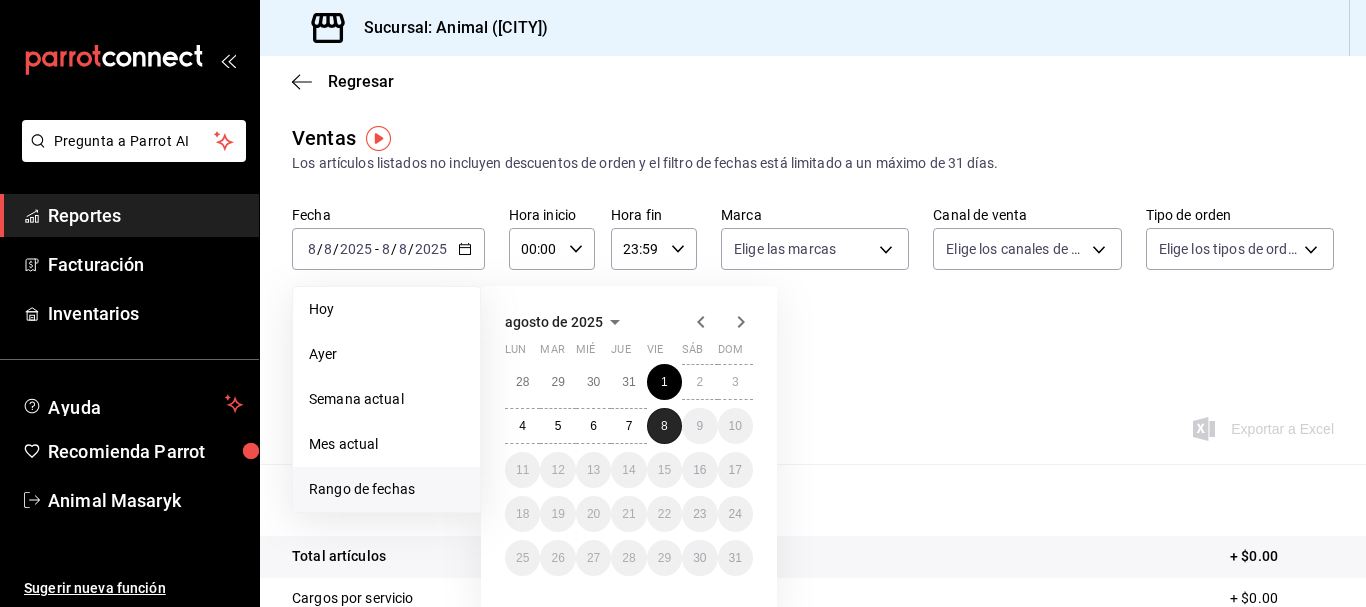 click on "8" at bounding box center [664, 426] 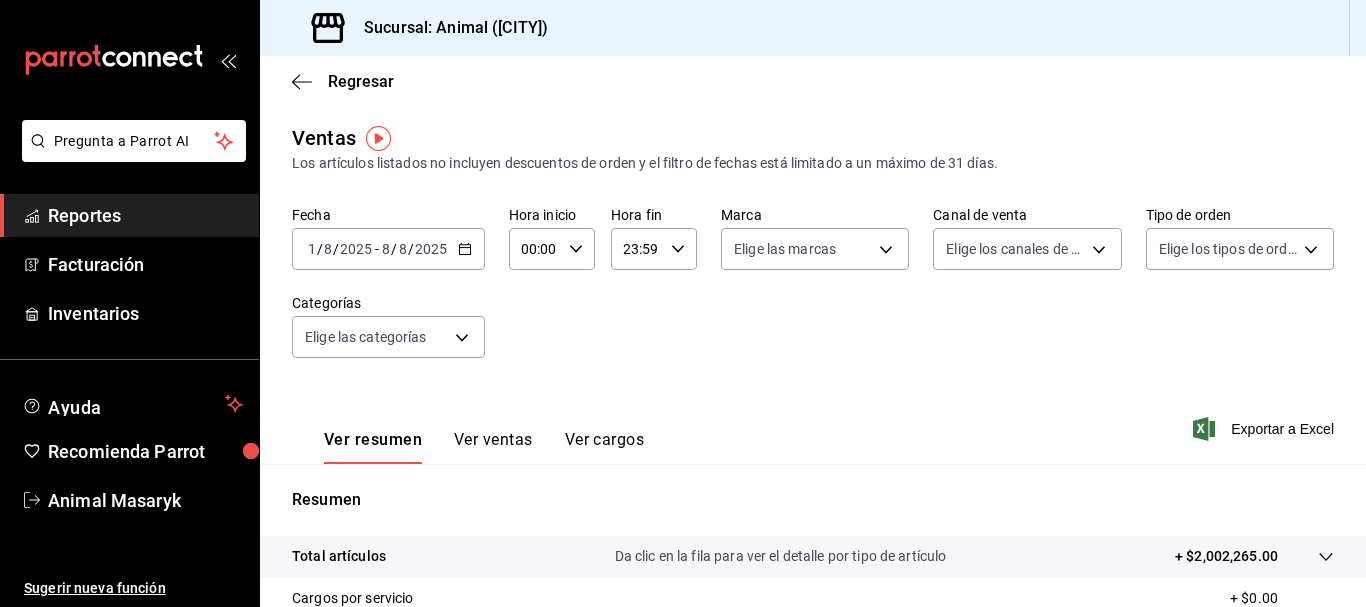 click 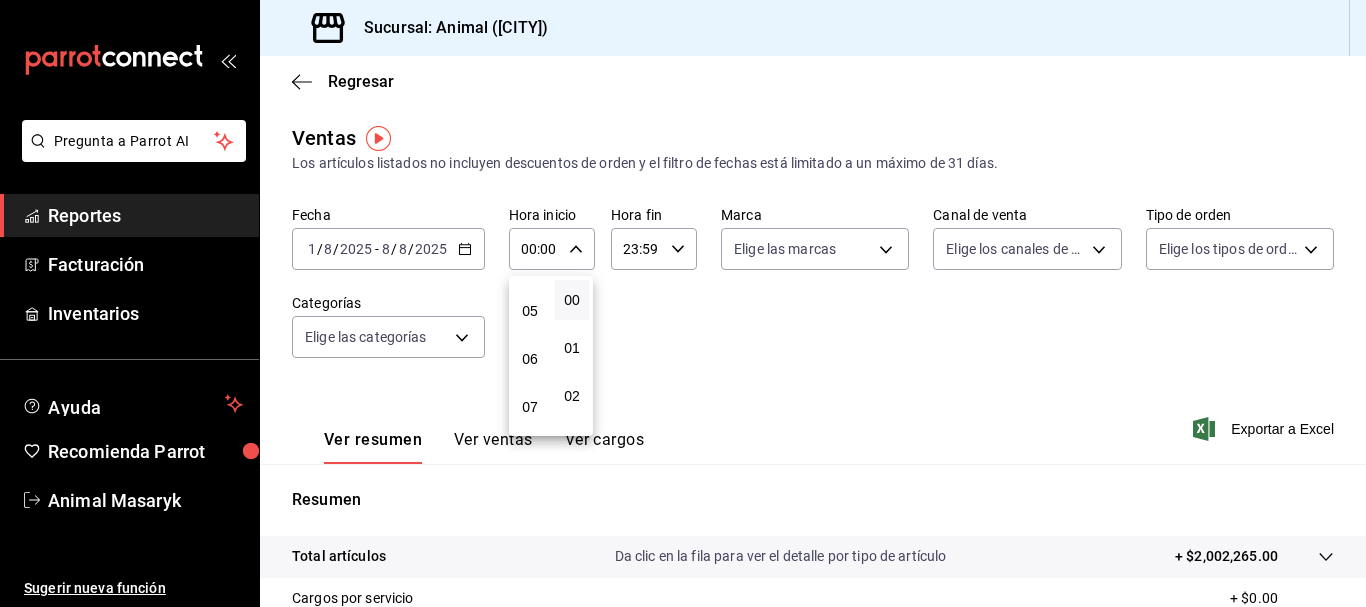 scroll, scrollTop: 232, scrollLeft: 0, axis: vertical 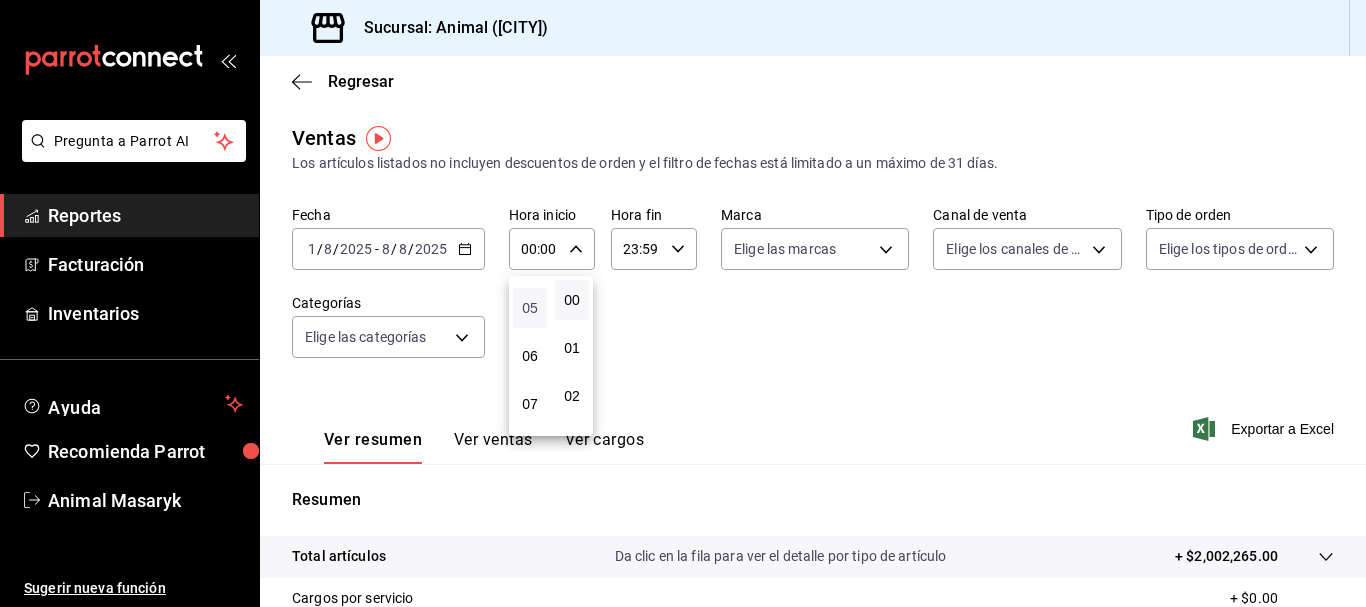 click on "05" at bounding box center [530, 308] 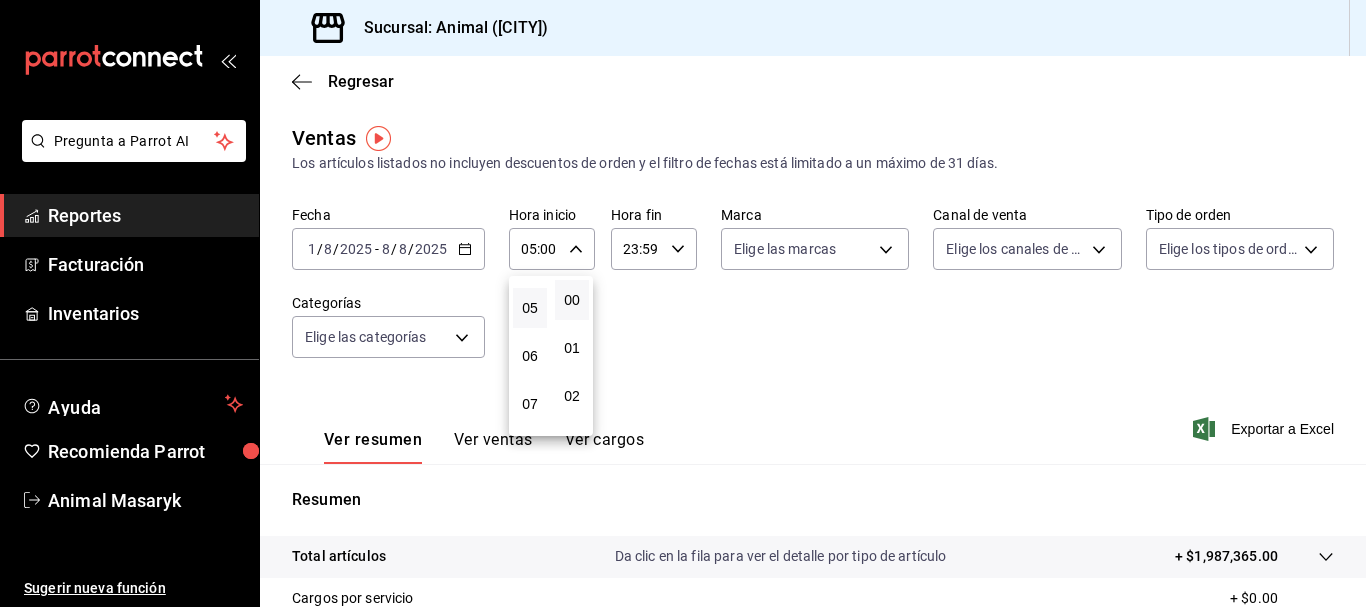 click at bounding box center (683, 303) 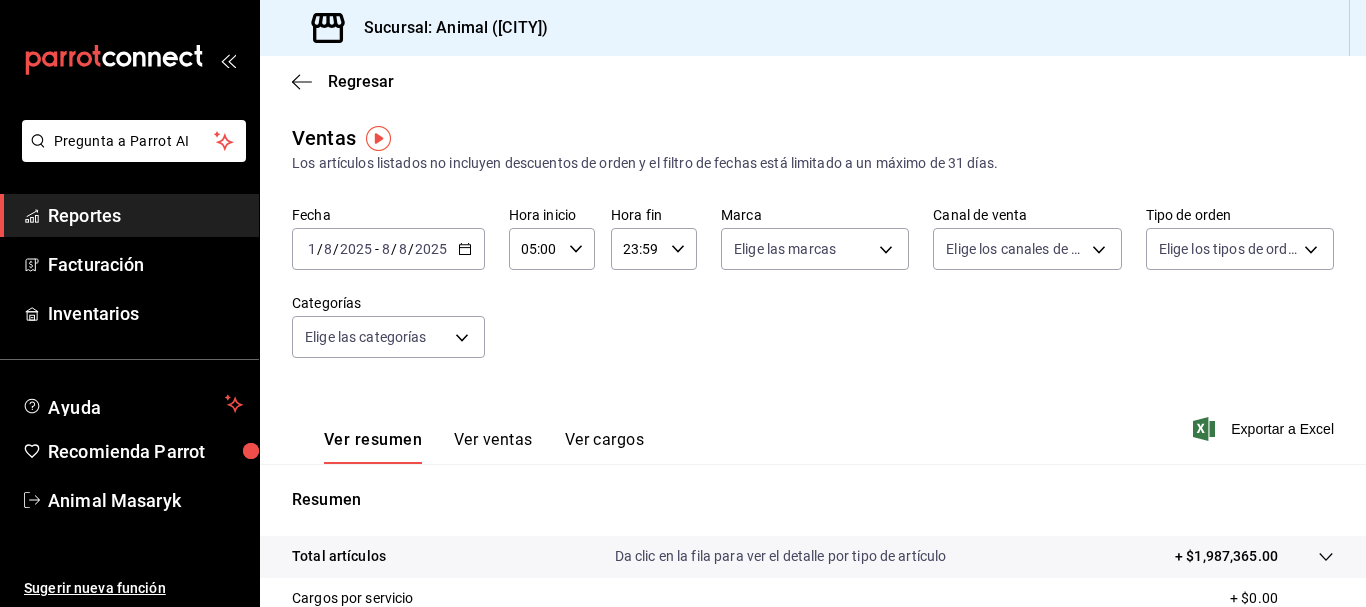 click 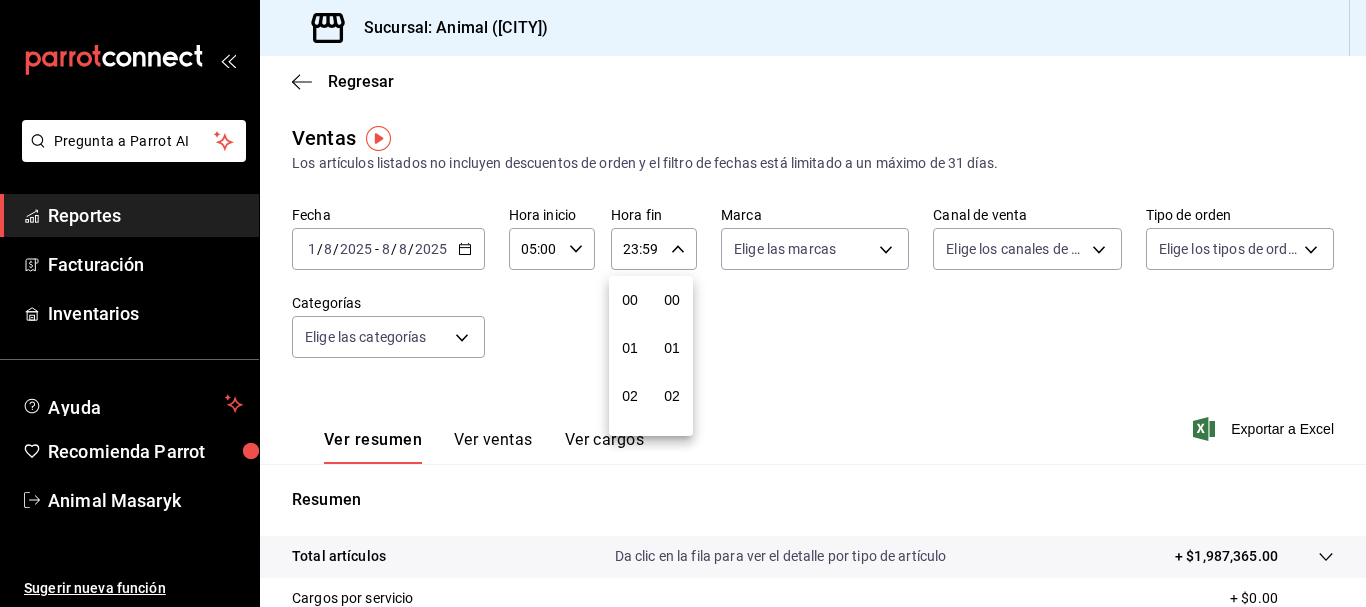 scroll, scrollTop: 992, scrollLeft: 0, axis: vertical 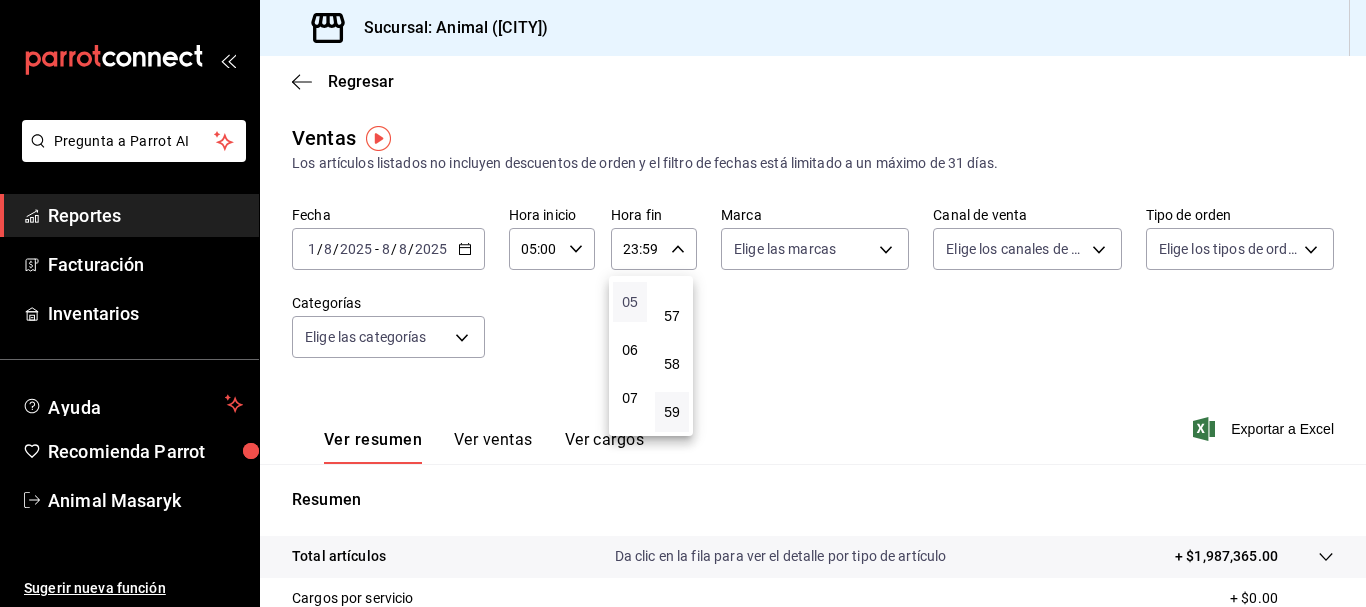 click on "05" at bounding box center [630, 302] 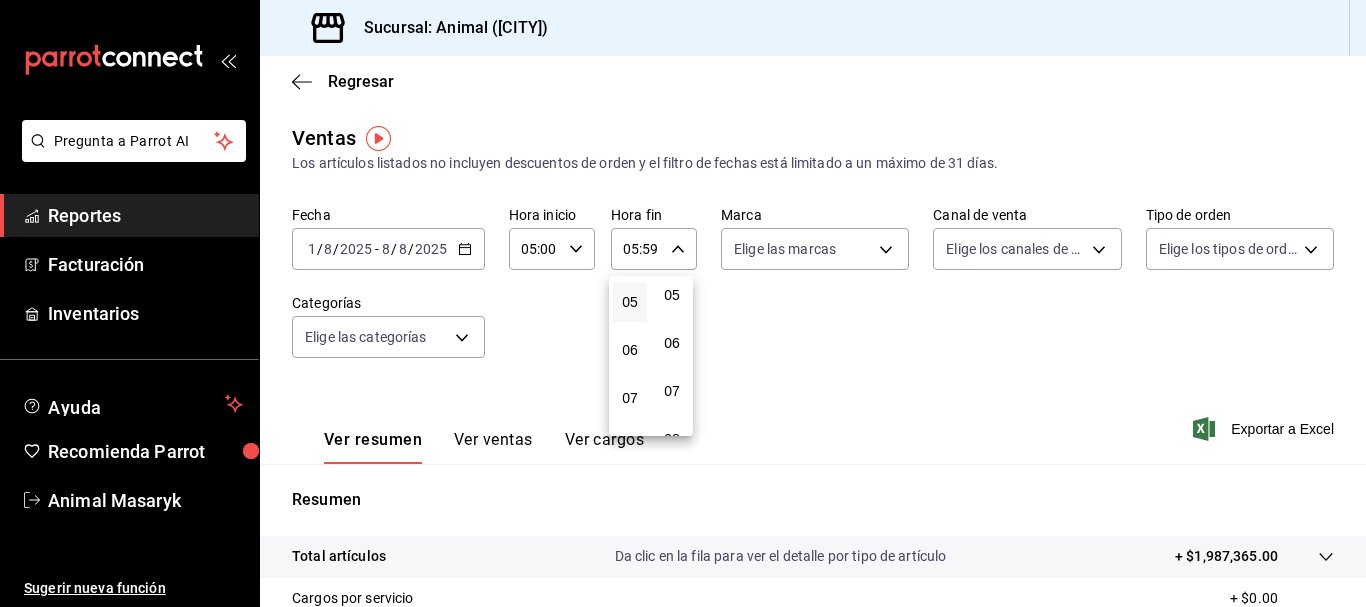 scroll, scrollTop: 0, scrollLeft: 0, axis: both 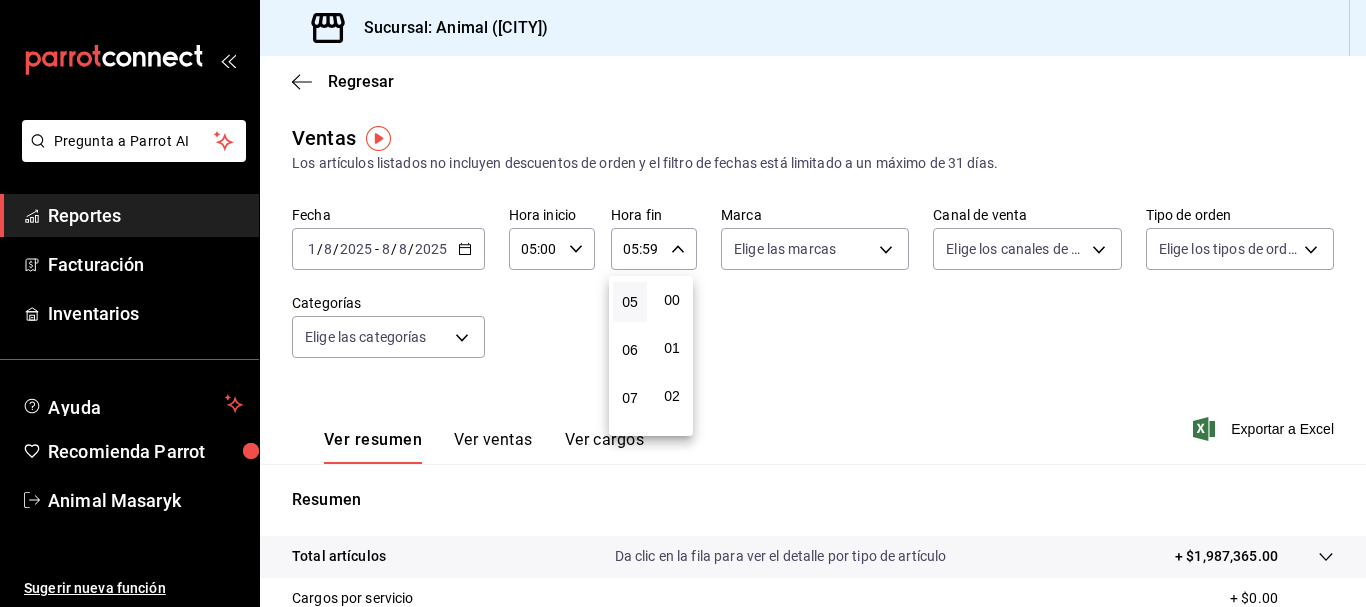 click on "00" at bounding box center (672, 300) 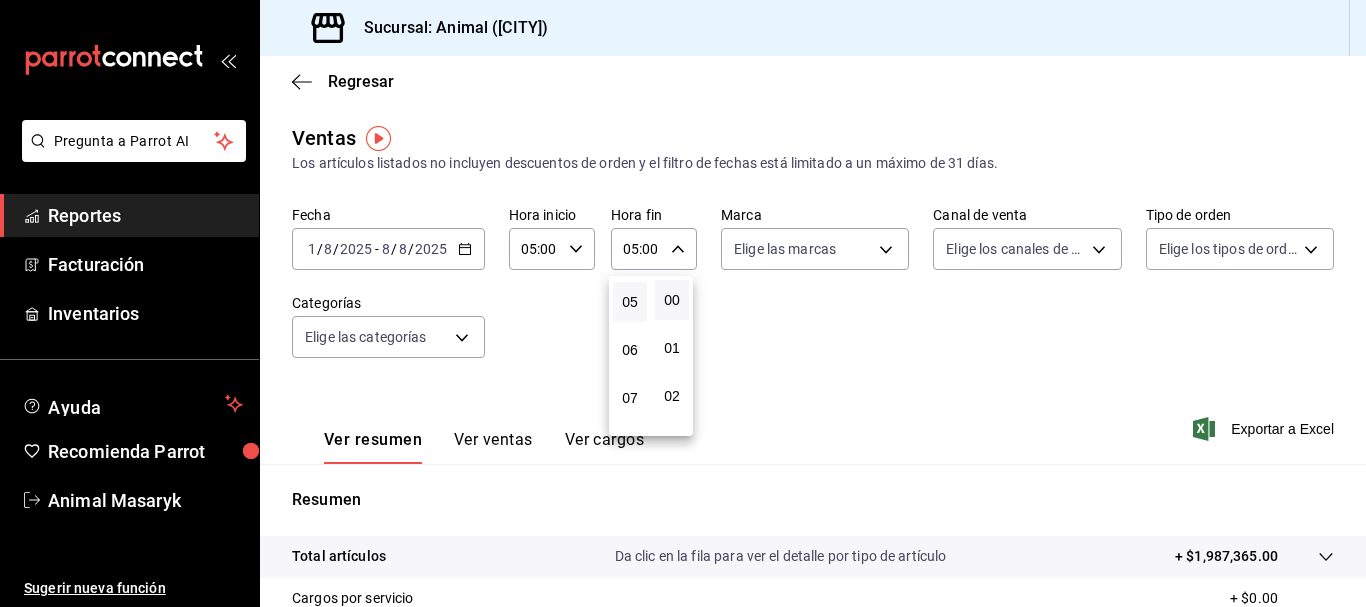 click at bounding box center [683, 303] 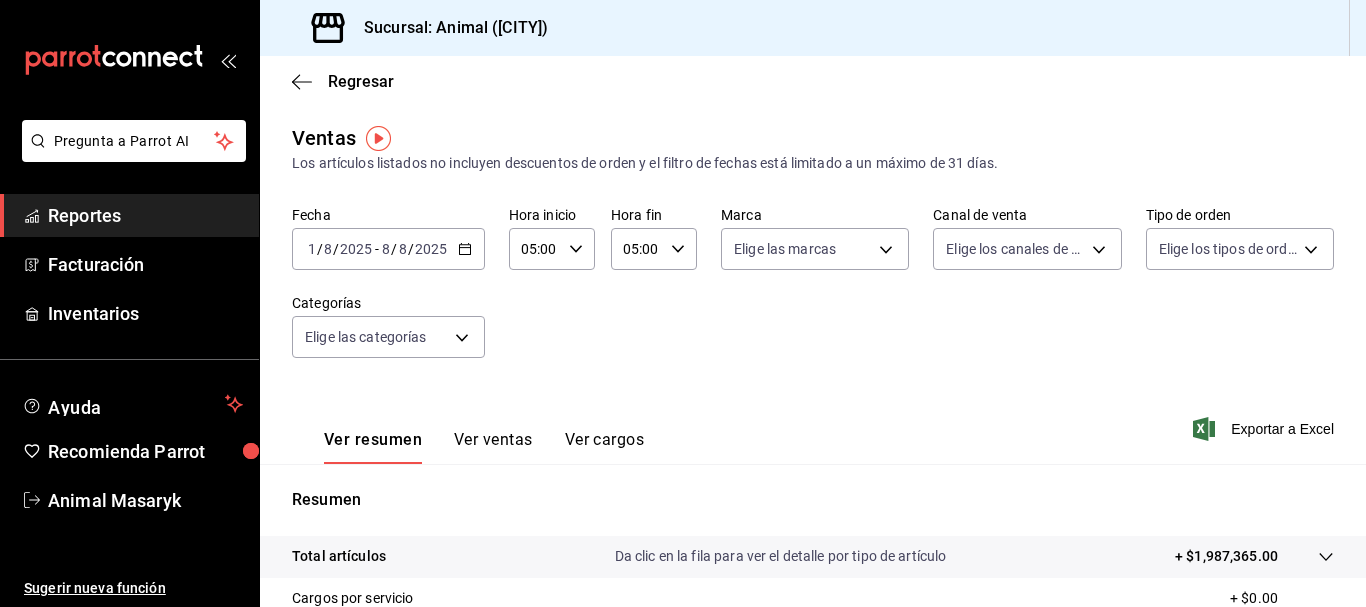 click on "Pregunta a Parrot AI Reportes Facturación Inventarios Ayuda Recomienda Parrot Animal Masaryk Sugerir nueva función Sucursal: Animal ([CITY]) Regresar Ventas Los artículos listados no incluyen descuentos de orden y el filtro de fechas está limitado a un máximo de 31 días. Fecha 2025-08-01 1 / 8 / 2025 - 2025-08-08 8 / 8 / 2025 Hora inicio 05:00 Hora inicio Hora fin 05:00 Hora fin Marca Elige las marcas Canal de venta Elige los canales de venta Tipo de orden Elige los tipos de orden Categorías Elige las categorías Ver resumen Ver ventas Ver cargos Exportar a Excel Resumen Total artículos Da clic en la fila para ver el detalle por tipo de artículo + $1,987,365.00 Cargos por servicio + $0.00 Venta bruta = $1,987,365.00 Descuentos totales - $21,282.40 Certificados de regalo - $17,571.00 Venta total = $1,948,511.60 Impuestos - $268,760.22 Venta neta = $1,679,751.38 Pregunta a Parrot AI Reportes Facturación Inventarios Ayuda Recomienda Parrot Animal Masaryk Sugerir nueva función" at bounding box center (683, 303) 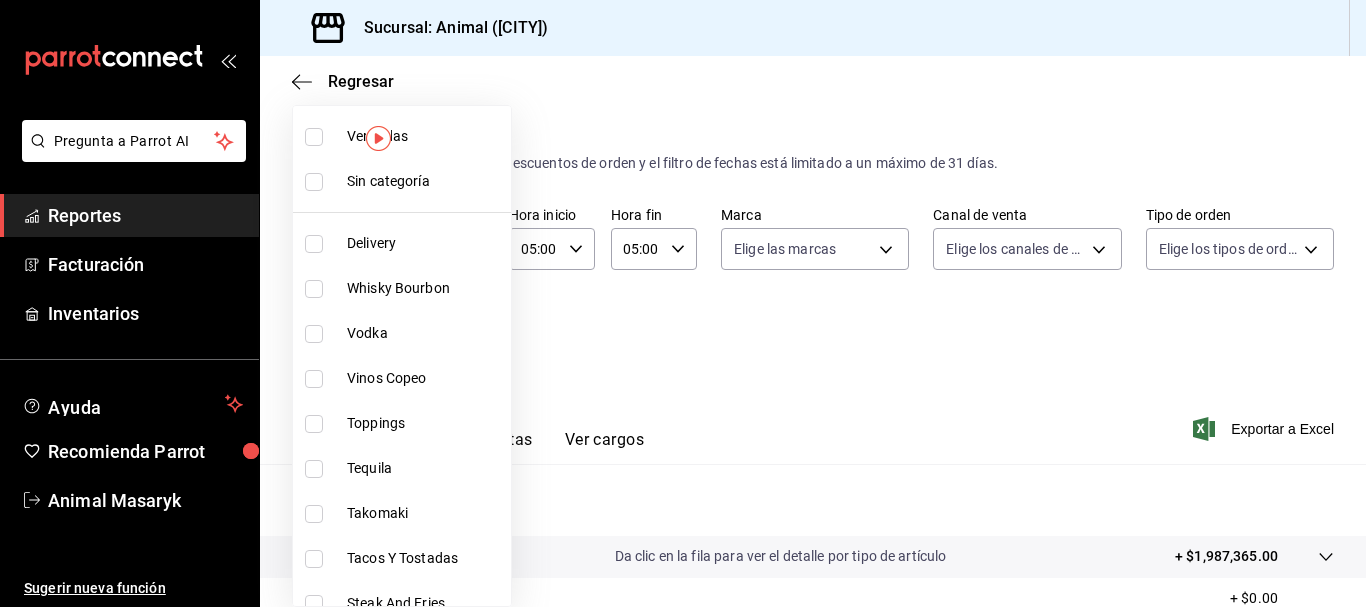 click on "Ver todas" at bounding box center [425, 136] 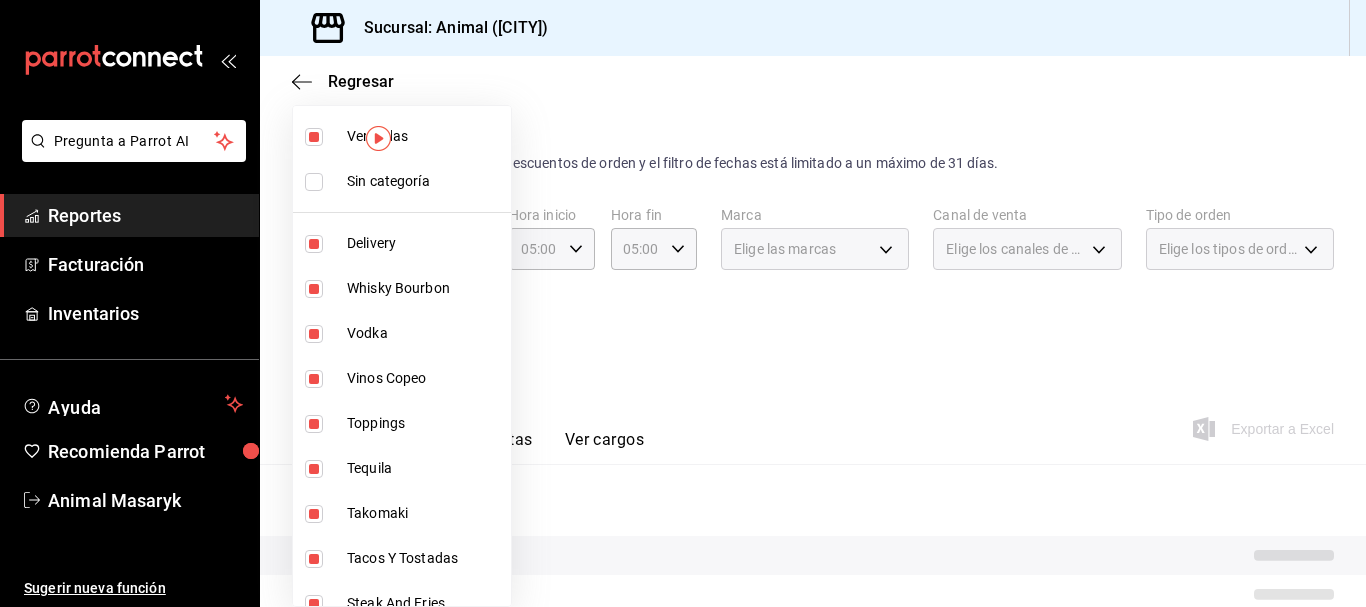 click at bounding box center [683, 303] 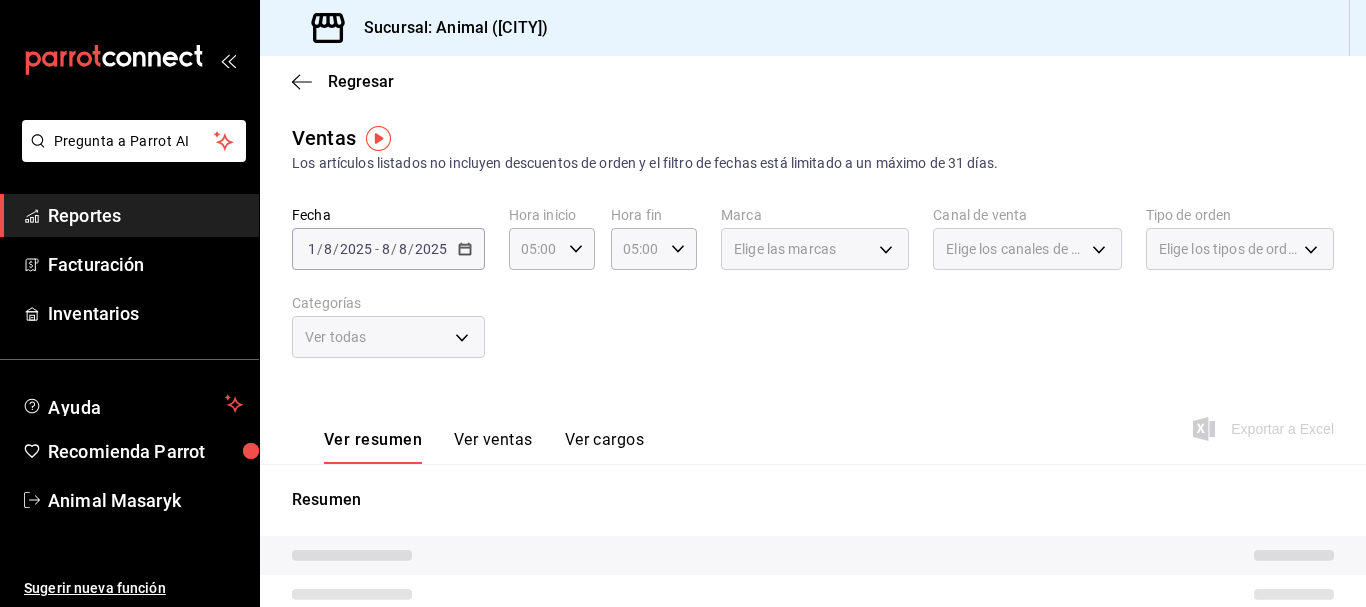 click on "Elige las marcas" at bounding box center (815, 249) 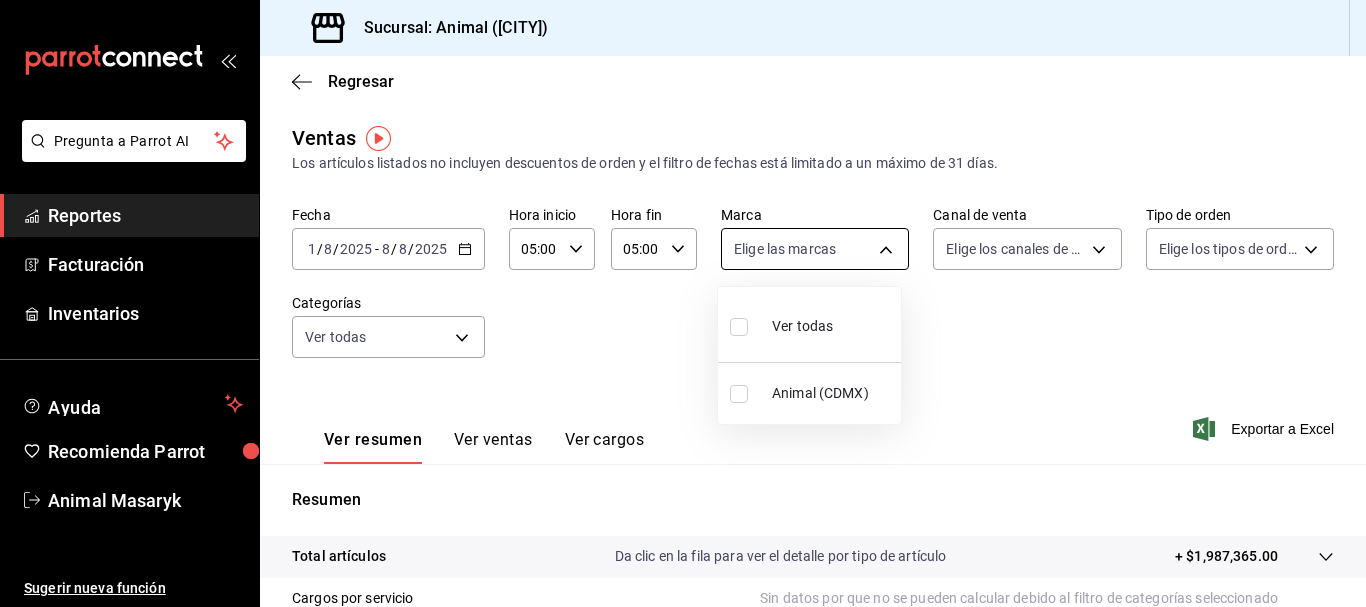 click on "España Pregunta a Parrot AI Reportes Facturación Inventarios Ayuda Recomienda Parrot Animal Masaryk Sugerir nueva función Sucursal: Animal ([CITY]) Regresar Ventas Los artículos listados no incluyen descuentos de orden y el filtro de fechas está limitado a un máximo de 31 días. Fecha 2025-08-01 1 / 8 / 2025 - 2025-08-08 8 / 8 / 2025 Hora inicio 05:00 Hora inicio Hora fin 05:00 Hora fin Marca Elige las marcas Canal de venta Elige los canales de venta Tipo de orden Elige los tipos de orden Categorías Ver todas Ver resumen Ver ventas Ver cargos Exportar a Excel Resumen Total artículos Da clic en la fila para ver el detalle por tipo de artículo + $1,987,365.00 Cargos por servicio Sin datos por que no se pueden calcular debido al filtro de categorías seleccionado Venta bruta = $1,987,365.00 Descuentos totales Sin datos por que no se pueden calcular debido al filtro de categorías seleccionado Certificados de regalo Sin datos por que no se pueden calcular debido al filtro de categorías seleccionado" at bounding box center (683, 303) 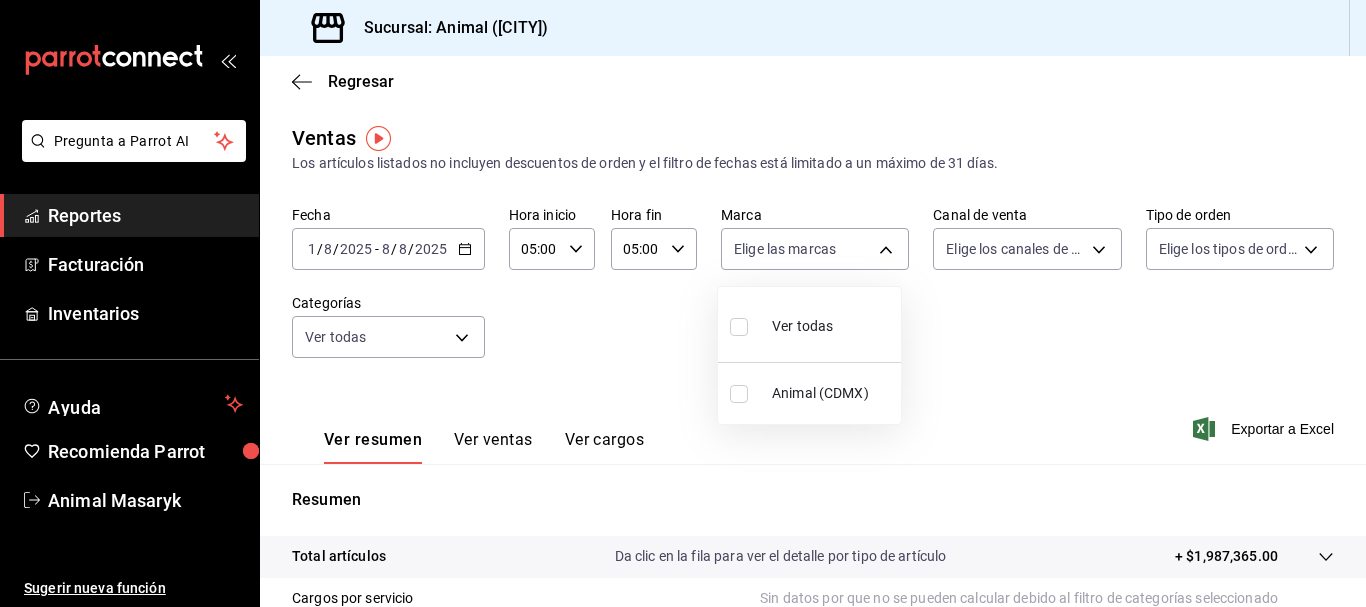 click on "Ver todas" at bounding box center (781, 324) 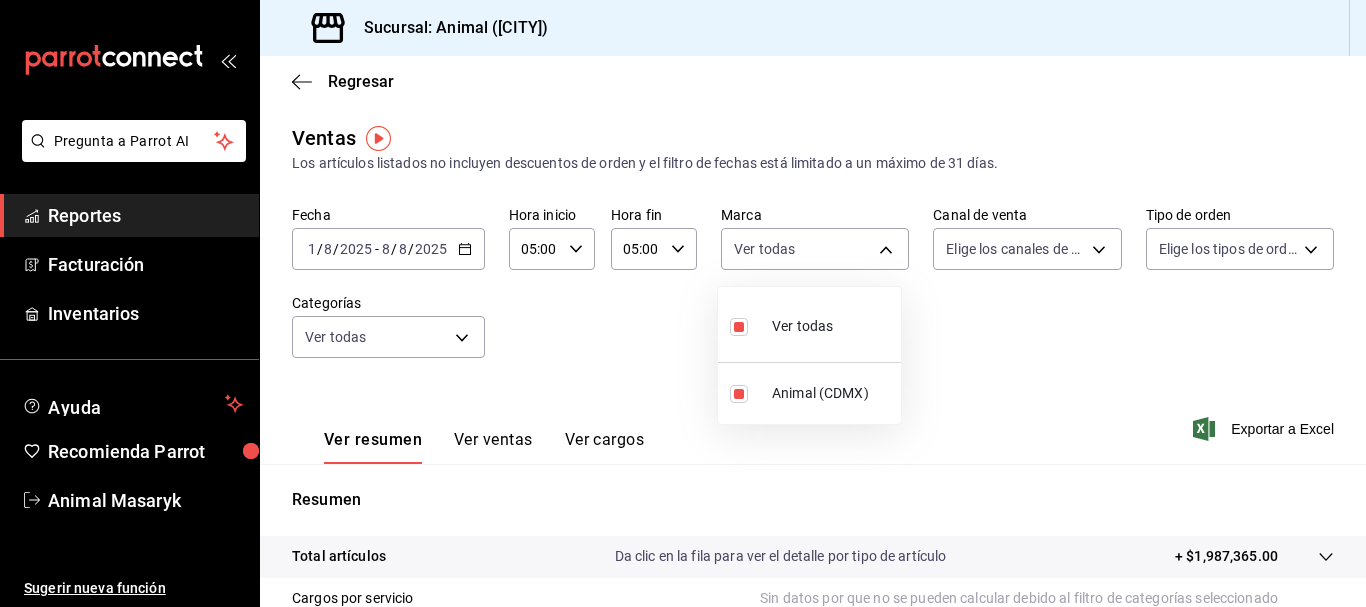 click at bounding box center (683, 303) 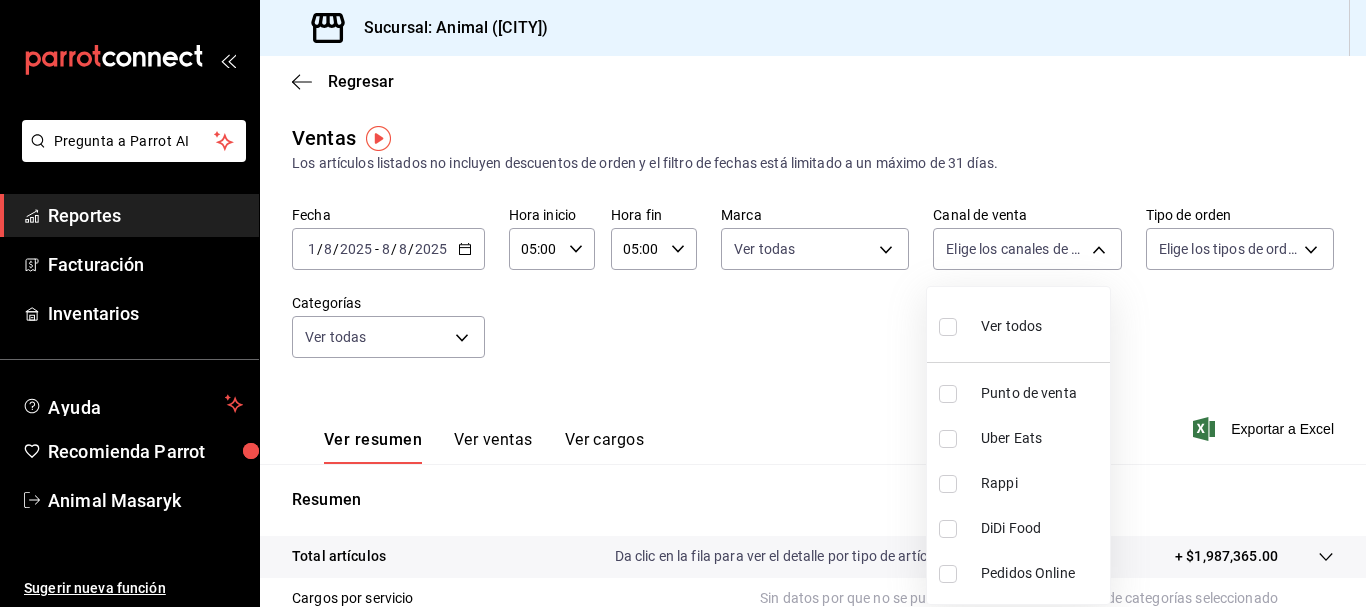 click on "Pregunta a Parrot AI Reportes Facturación Inventarios Ayuda Recomienda Parrot Animal Masaryk Sugerir nueva función Sucursal: Animal ([CITY]) Regresar Ventas Los artículos listados no incluyen descuentos de orden y el filtro de fechas está limitado a un máximo de 31 días. Fecha 2025-08-01 1 / 8 / 2025 - 2025-08-08 8 / 8 / 2025 Hora inicio 05:00 Hora inicio Hora fin 05:00 Hora fin Marca Ver todas cb0f6aec-1481-4e37-861c-bab9b3a65b14 Canal de venta Elige los canales de venta Tipo de orden Elige los tipos de orden Categorías Ver todas Ver resumen Ver ventas Ver cargos Exportar a Excel Resumen Total artículos Da clic en la fila para ver el detalle por tipo de artículo + $1,987,365.00 Cargos por servicio Sin datos por que no se pueden calcular debido al filtro de categorías seleccionado Venta bruta = $1,987,365.00 Descuentos totales Sin datos por que no se pueden calcular debido al filtro de categorías seleccionado Certificados de regalo Venta total = $1,987,365.00 Impuestos - $268,760.22" at bounding box center (683, 303) 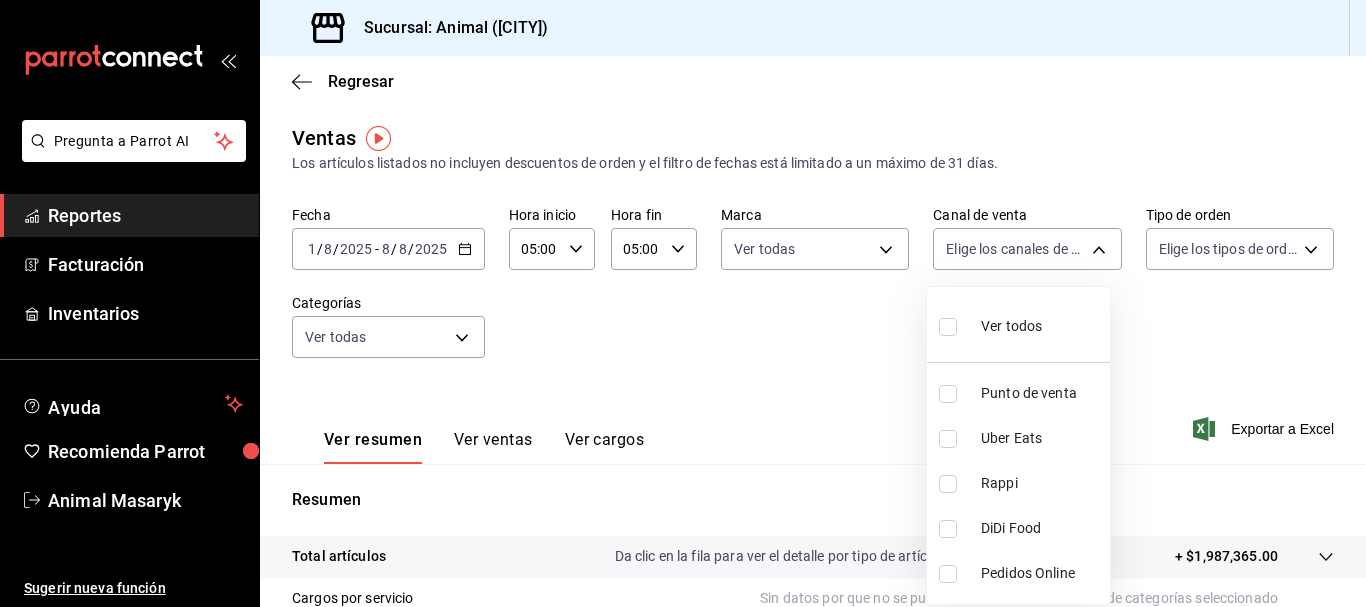 click on "Ver todos" at bounding box center [1011, 326] 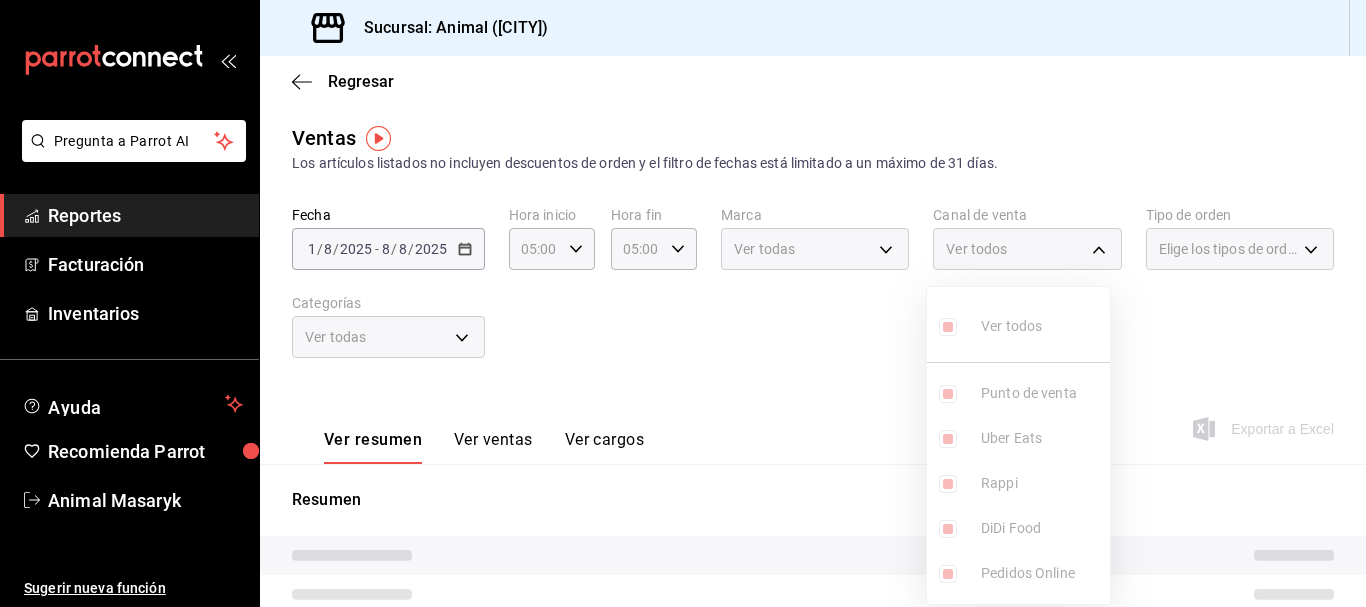 click on "Ver todos Punto de venta Uber Eats Rappi DiDi Food Pedidos Online" at bounding box center (1018, 445) 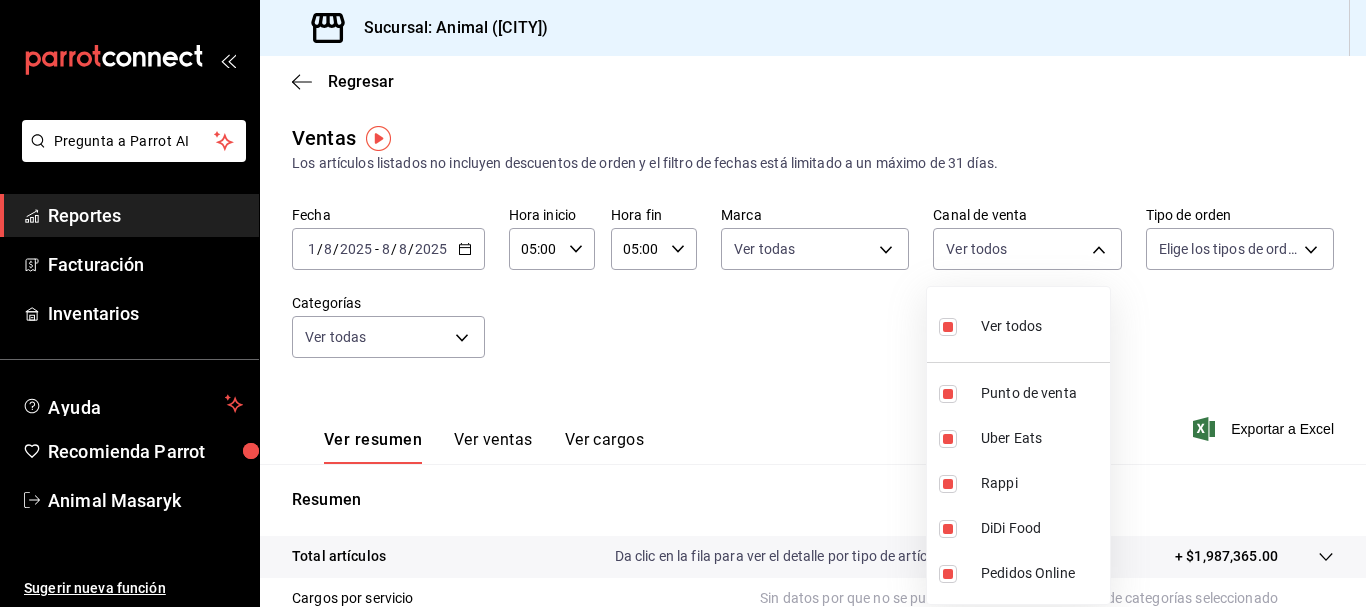 click at bounding box center [683, 303] 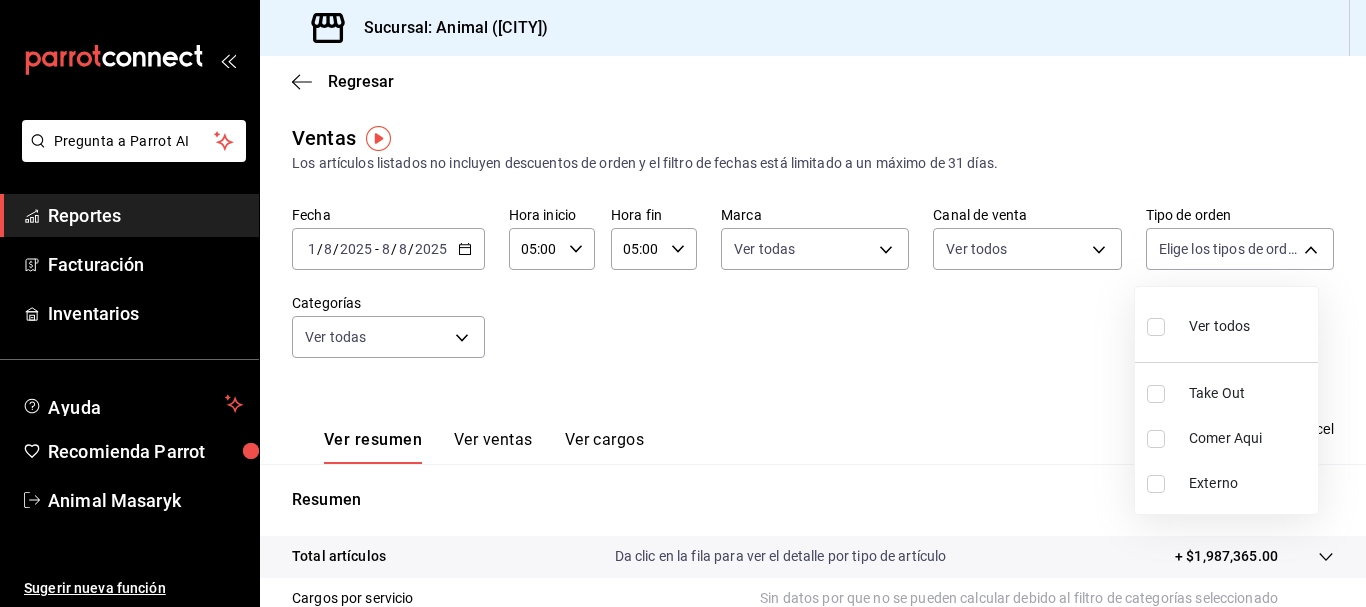 click on "Pregunta a Parrot AI Reportes Facturación Inventarios Ayuda Recomienda Parrot Animal Masaryk Sugerir nueva función Sucursal: Animal ([CITY]) Regresar Ventas Los artículos listados no incluyen descuentos de orden y el filtro de fechas está limitado a un máximo de 31 días. Fecha 2025-08-01 1 / 8 / 2025 - 2025-08-08 8 / 8 / 2025 Hora inicio 05:00 Hora inicio Hora fin 05:00 Hora fin Marca Ver todas cb0f6aec-1481-4e37-861c-bab9b3a65b14 Canal de venta Ver todas PARROT,UBER_EATS,RAPPI,DIDI_FOOD,ONLINE Tipo de orden Elige los tipos de orden Categorías Ver todas Ver resumen Ver ventas Ver cargos Exportar a Excel Resumen Total artículos Da clic en la fila para ver el detalle por tipo de artículo + $1,987,365.00 Cargos por servicio Sin datos por que no se pueden calcular debido al filtro de categorías seleccionado Venta bruta = $1,987,365.00 Descuentos totales Sin datos por que no se pueden calcular debido al filtro de categorías seleccionado Certificados de regalo Venta total = $1,987,365.00" at bounding box center (683, 303) 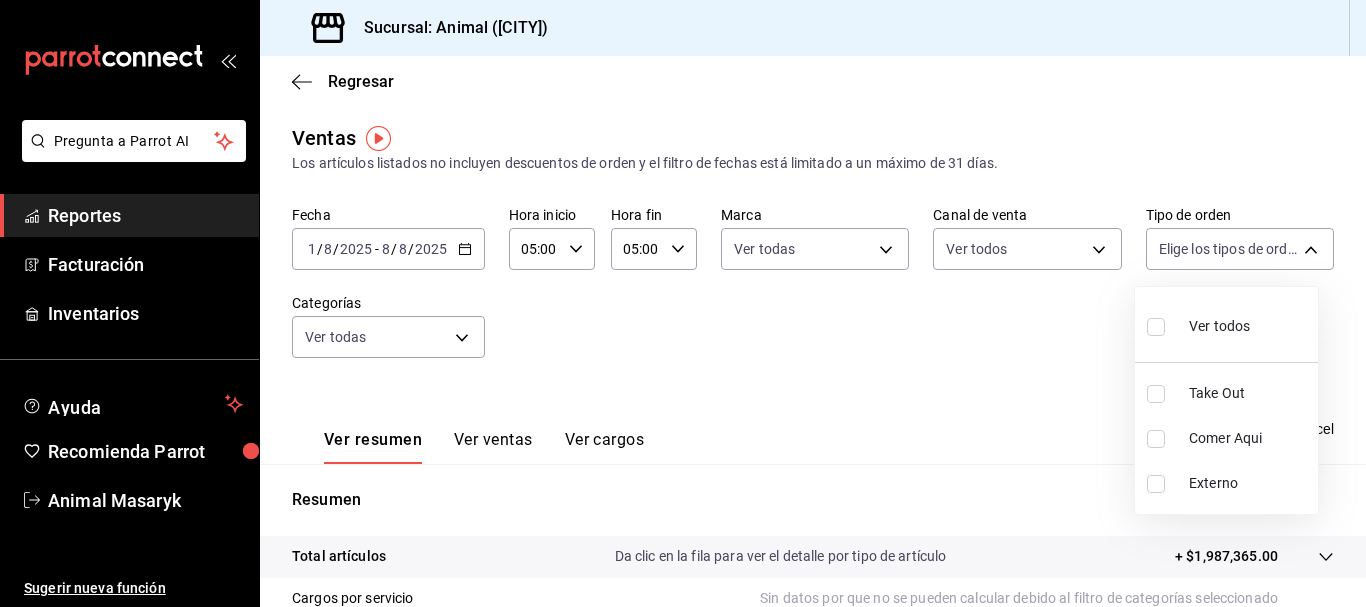 click on "Ver todos" at bounding box center (1219, 326) 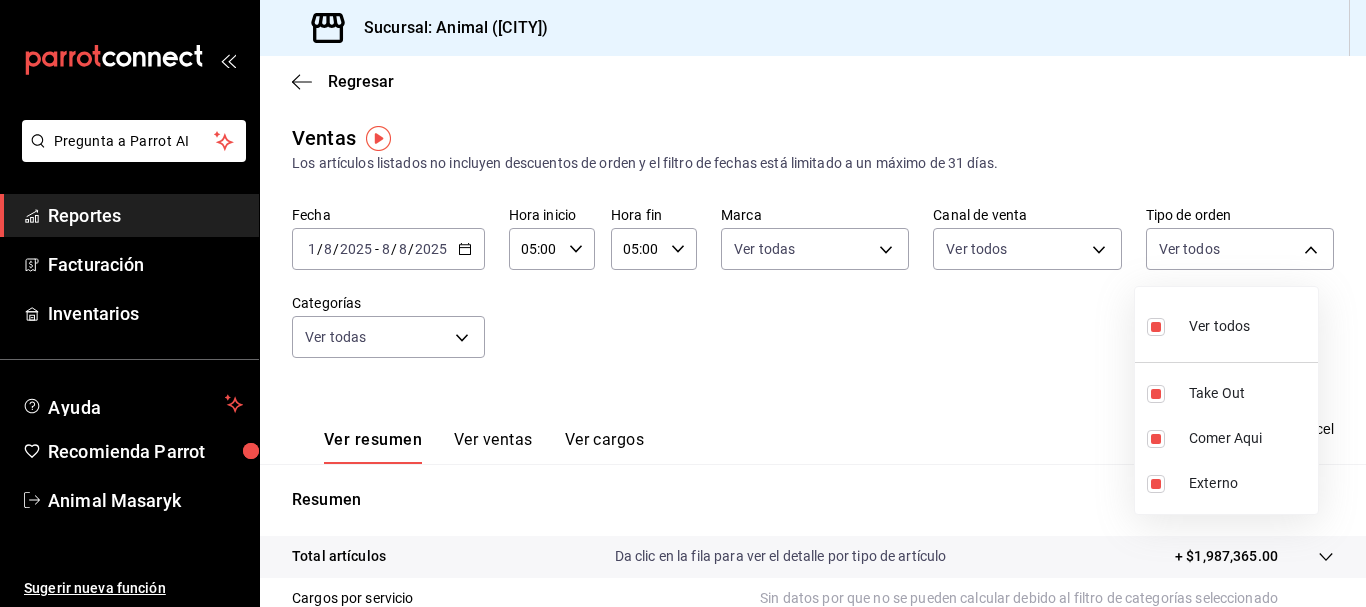 click at bounding box center (683, 303) 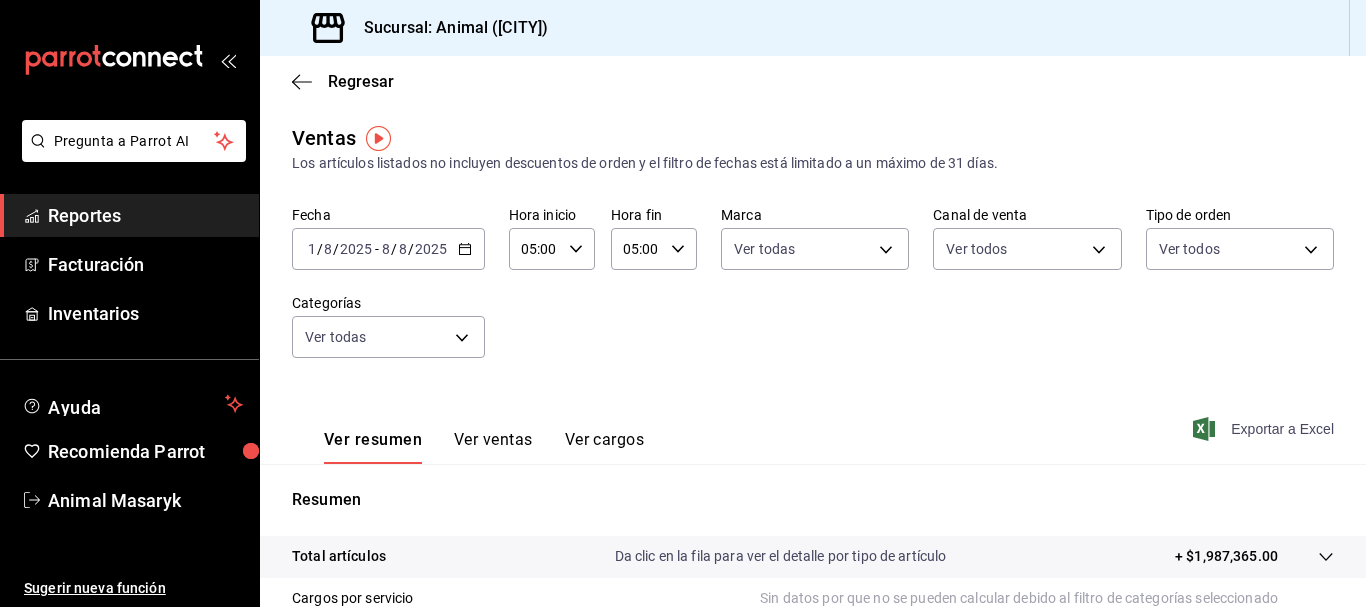 click on "Exportar a Excel" at bounding box center (1265, 429) 